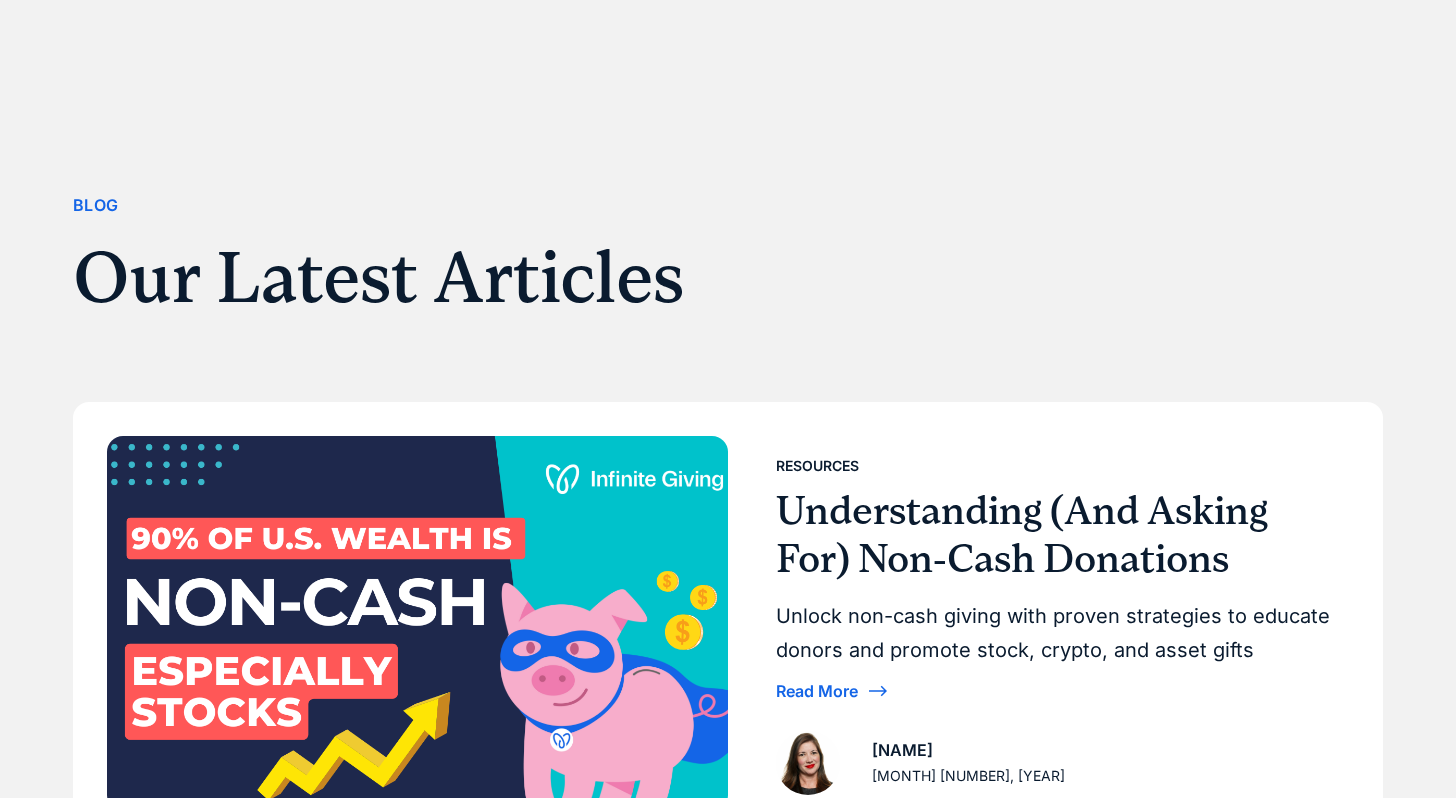 scroll, scrollTop: 765, scrollLeft: 0, axis: vertical 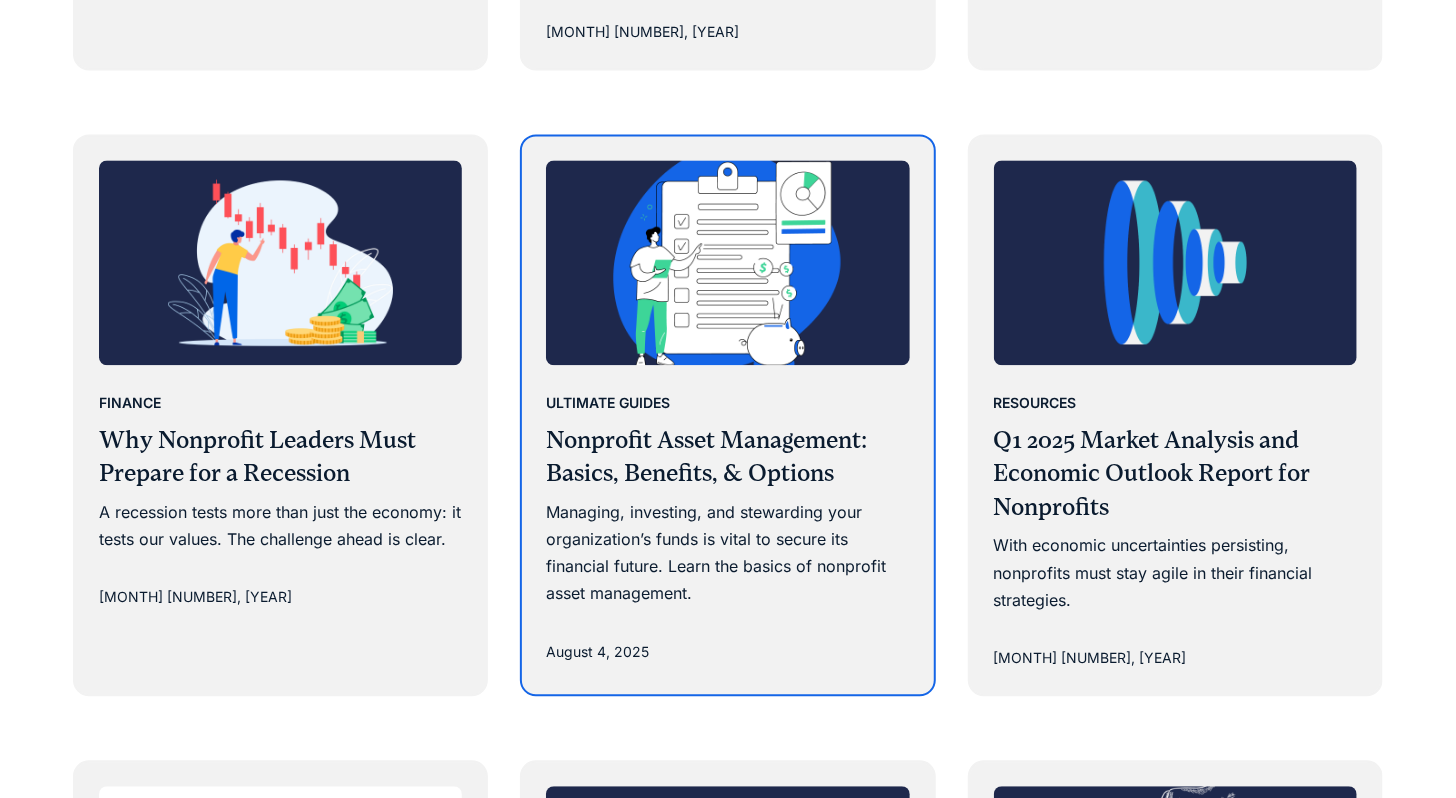click at bounding box center [727, 262] 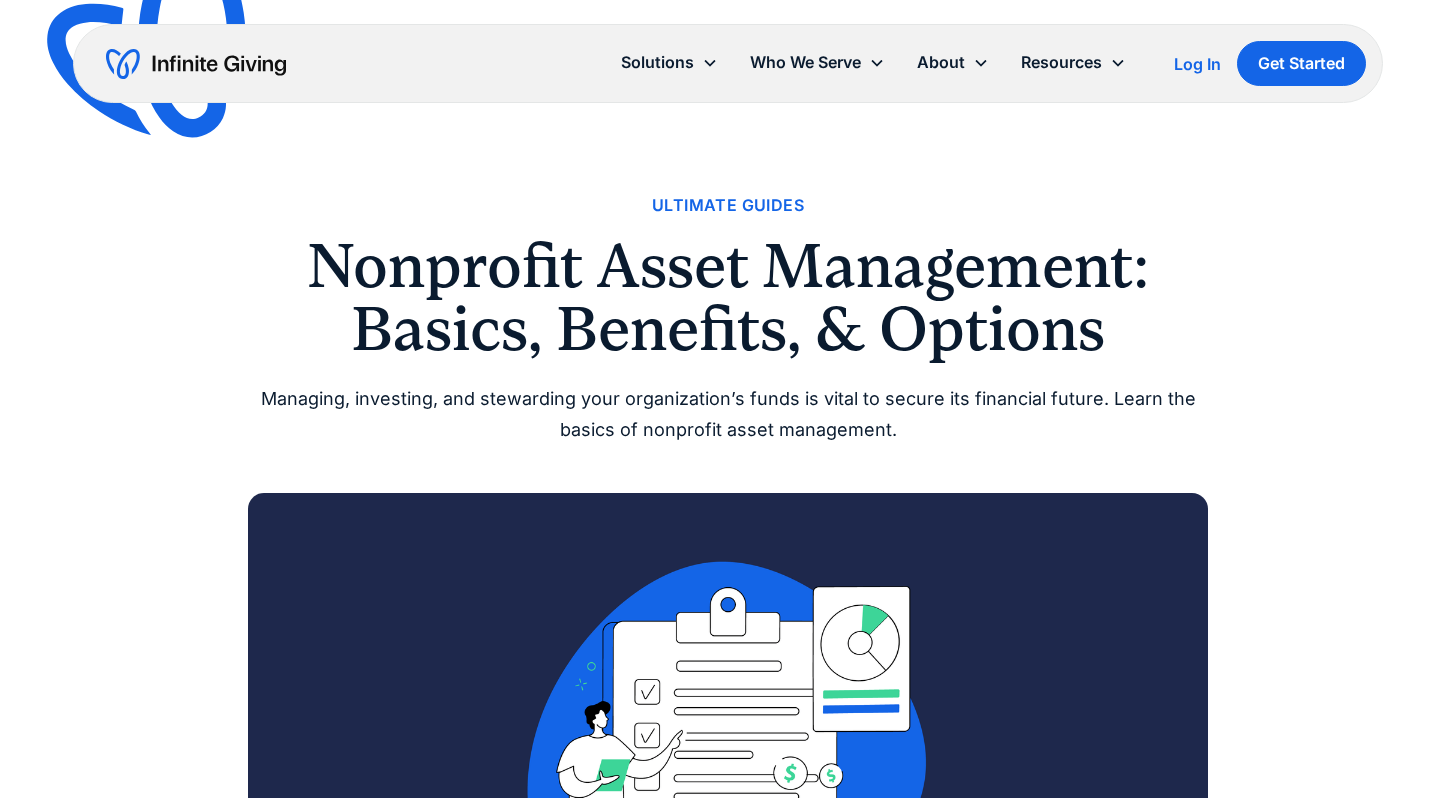 scroll, scrollTop: 0, scrollLeft: 0, axis: both 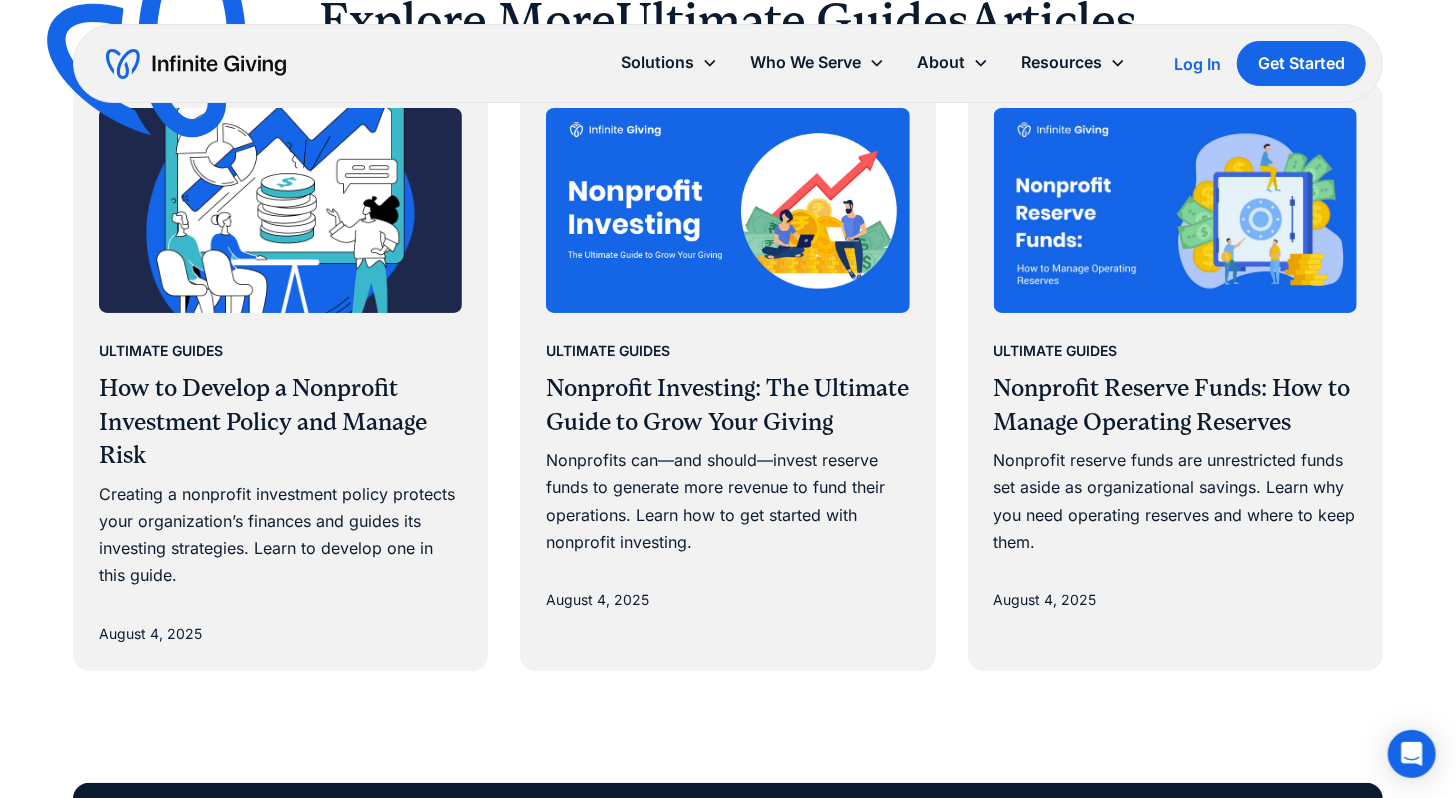 drag, startPoint x: 883, startPoint y: 265, endPoint x: 854, endPoint y: 7, distance: 259.62473 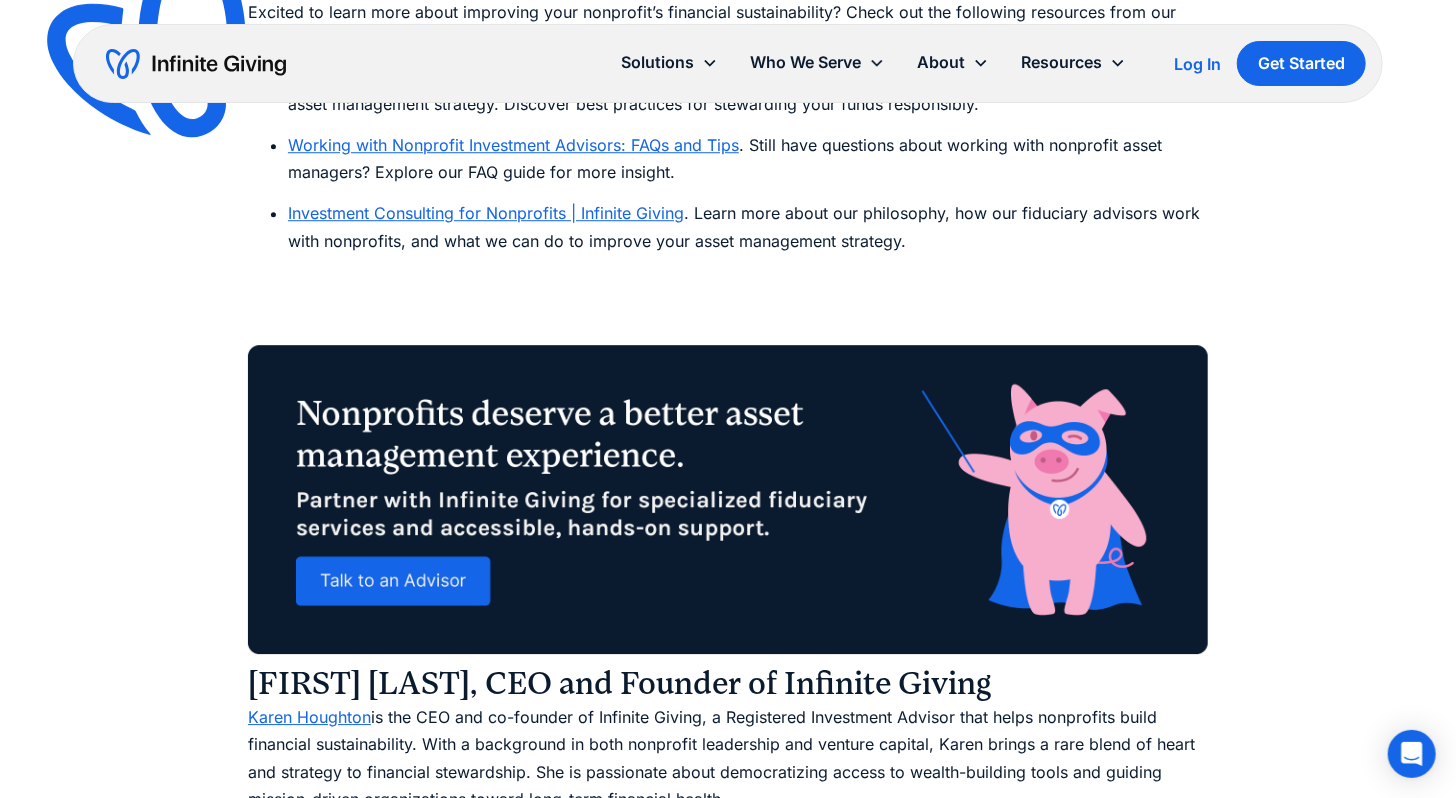 scroll, scrollTop: 10968, scrollLeft: 0, axis: vertical 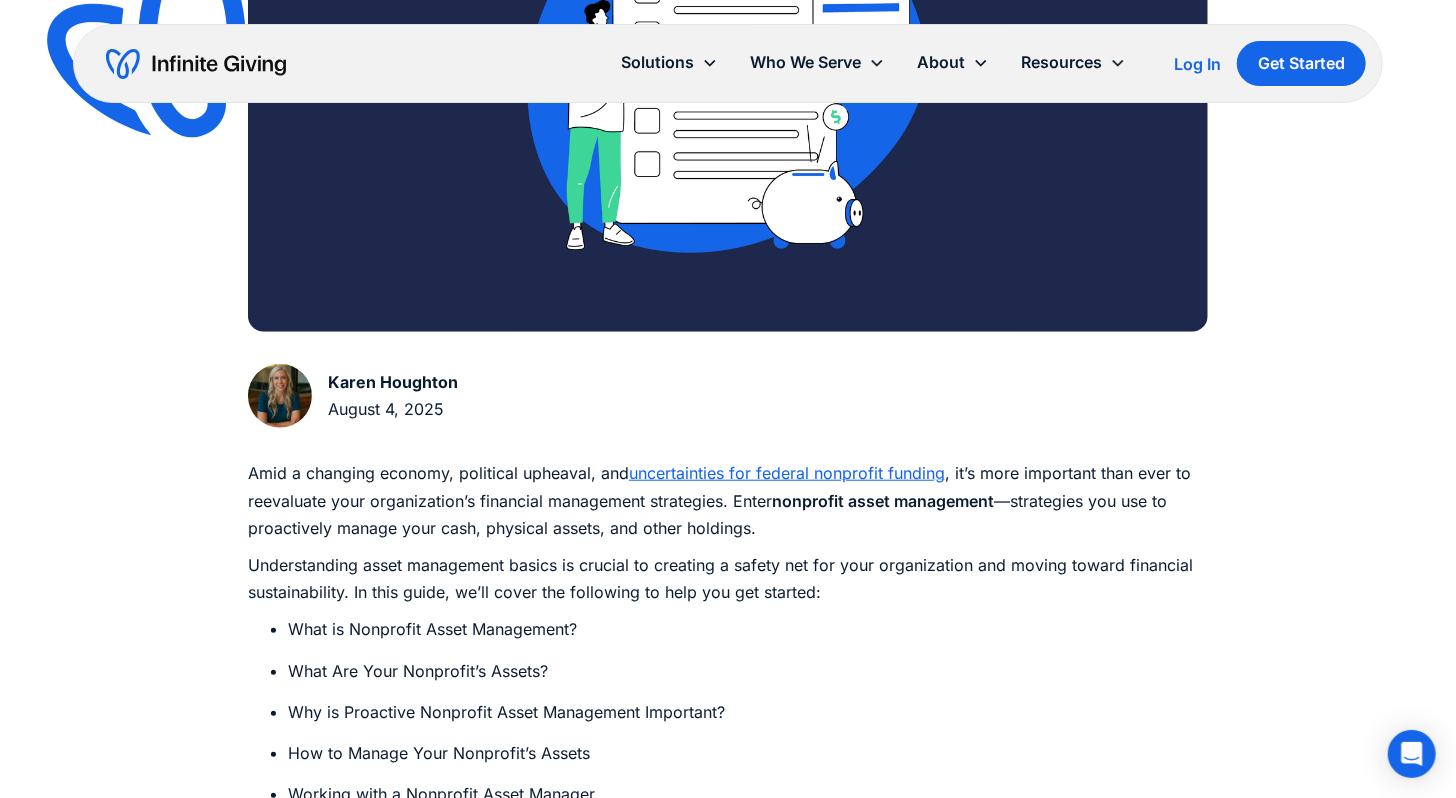 drag, startPoint x: 794, startPoint y: 397, endPoint x: 1128, endPoint y: 4, distance: 515.7567 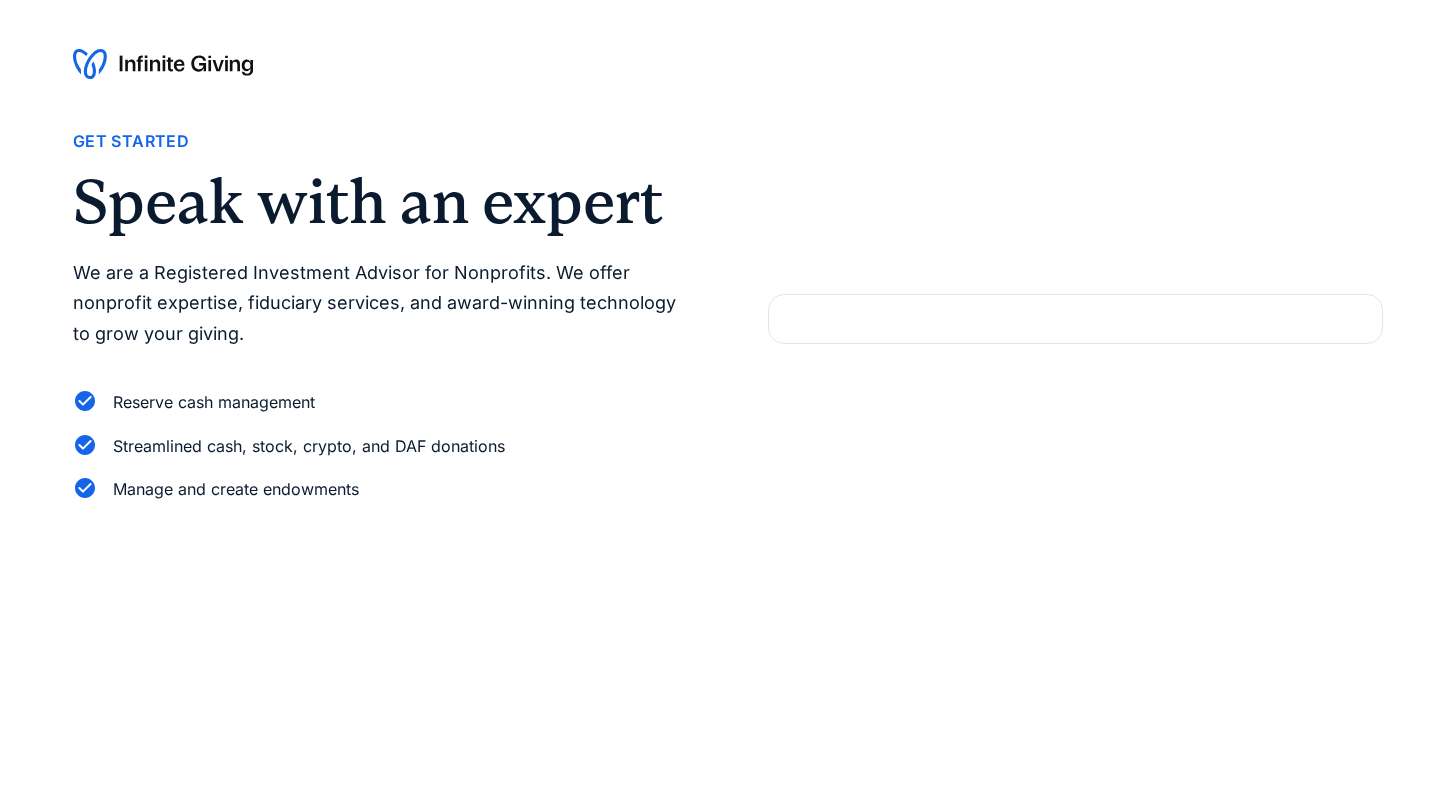 scroll, scrollTop: 0, scrollLeft: 0, axis: both 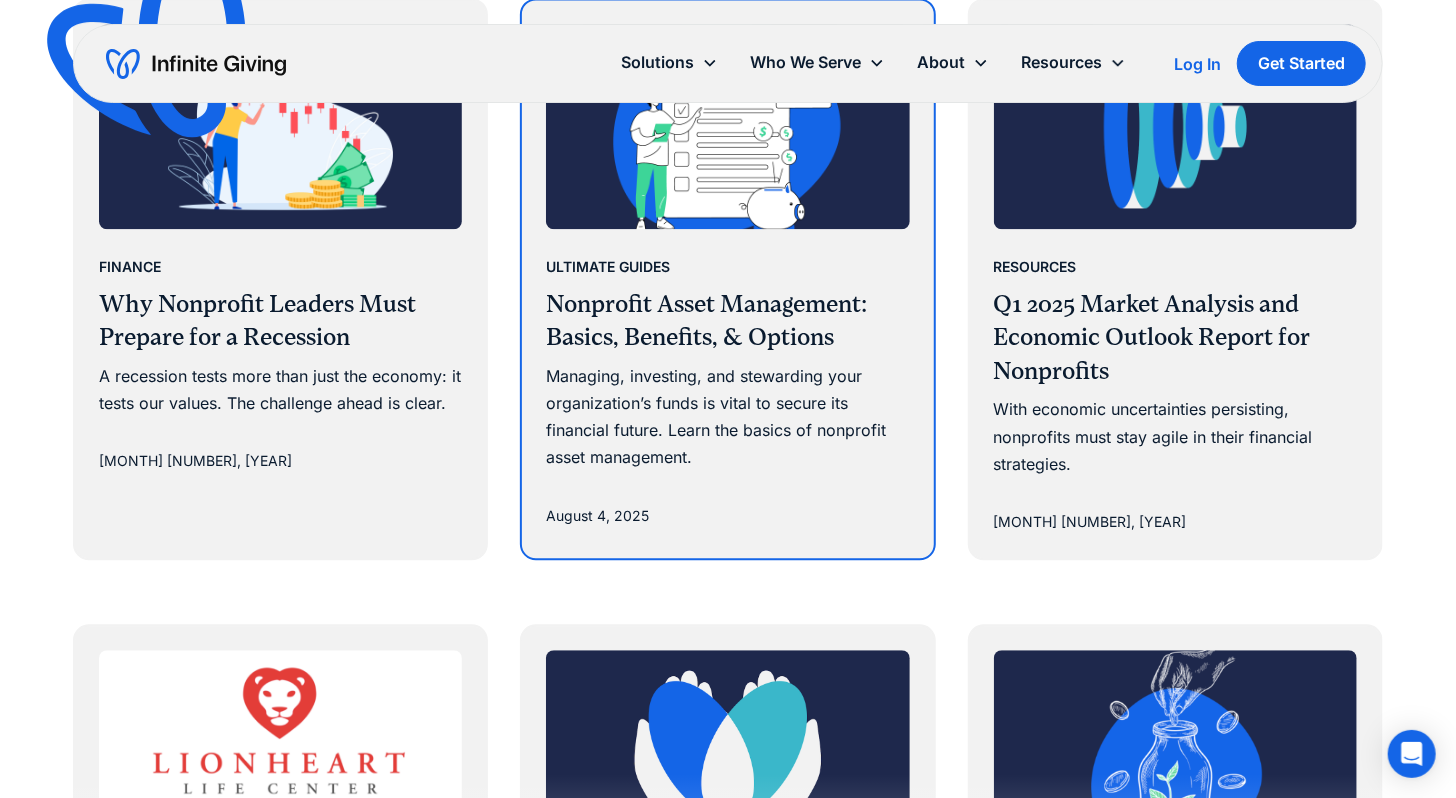 click at bounding box center [727, 126] 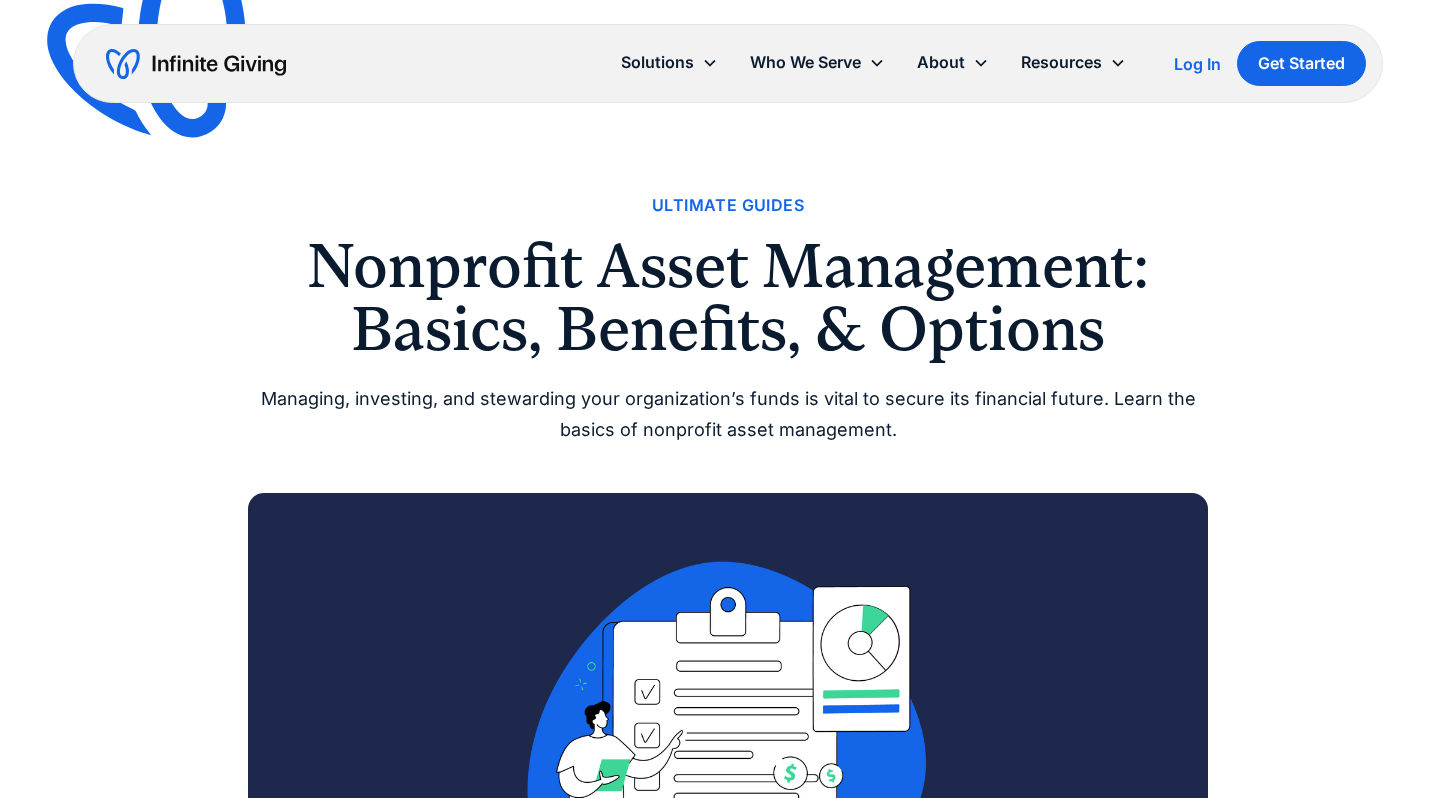scroll, scrollTop: 0, scrollLeft: 0, axis: both 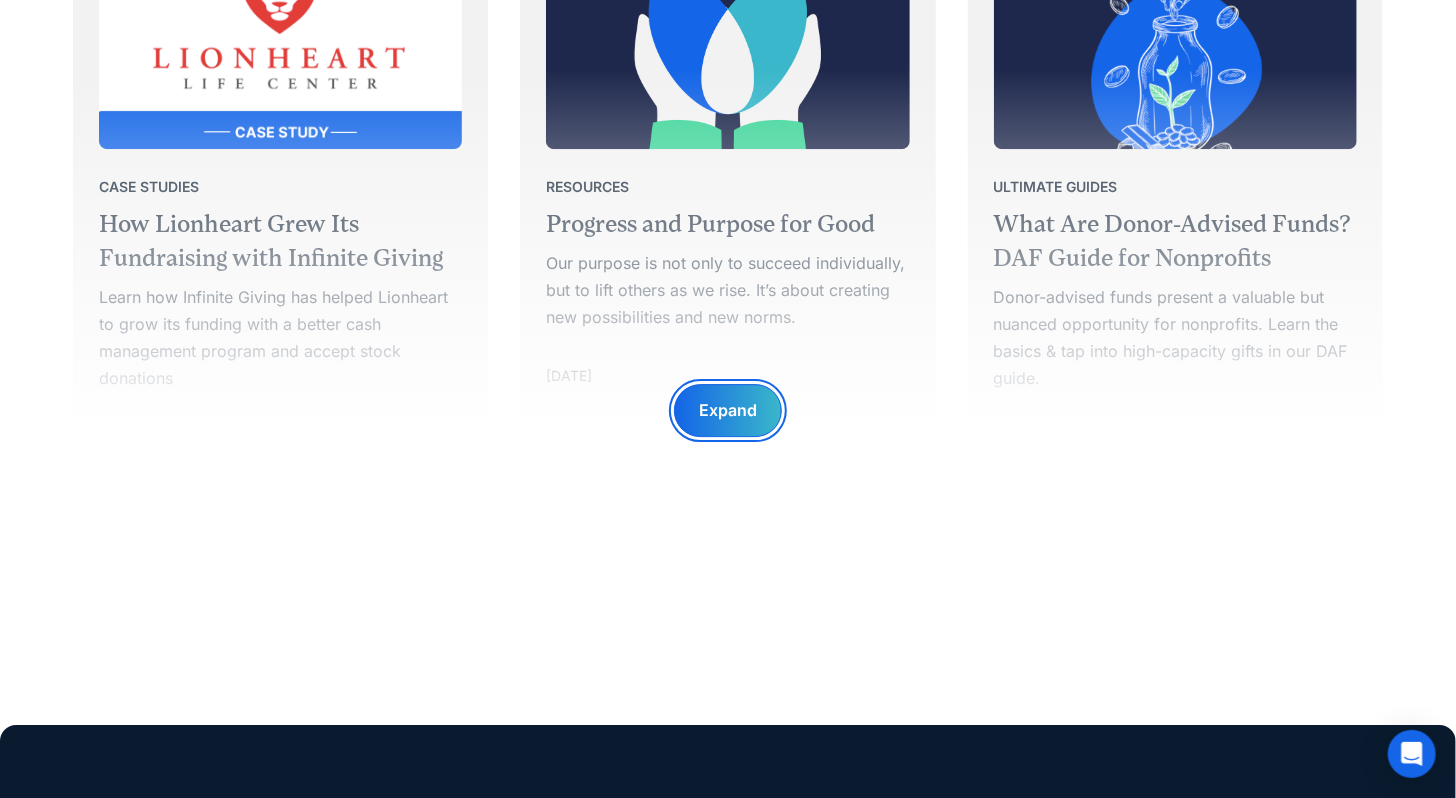 click on "Expand" at bounding box center [728, 410] 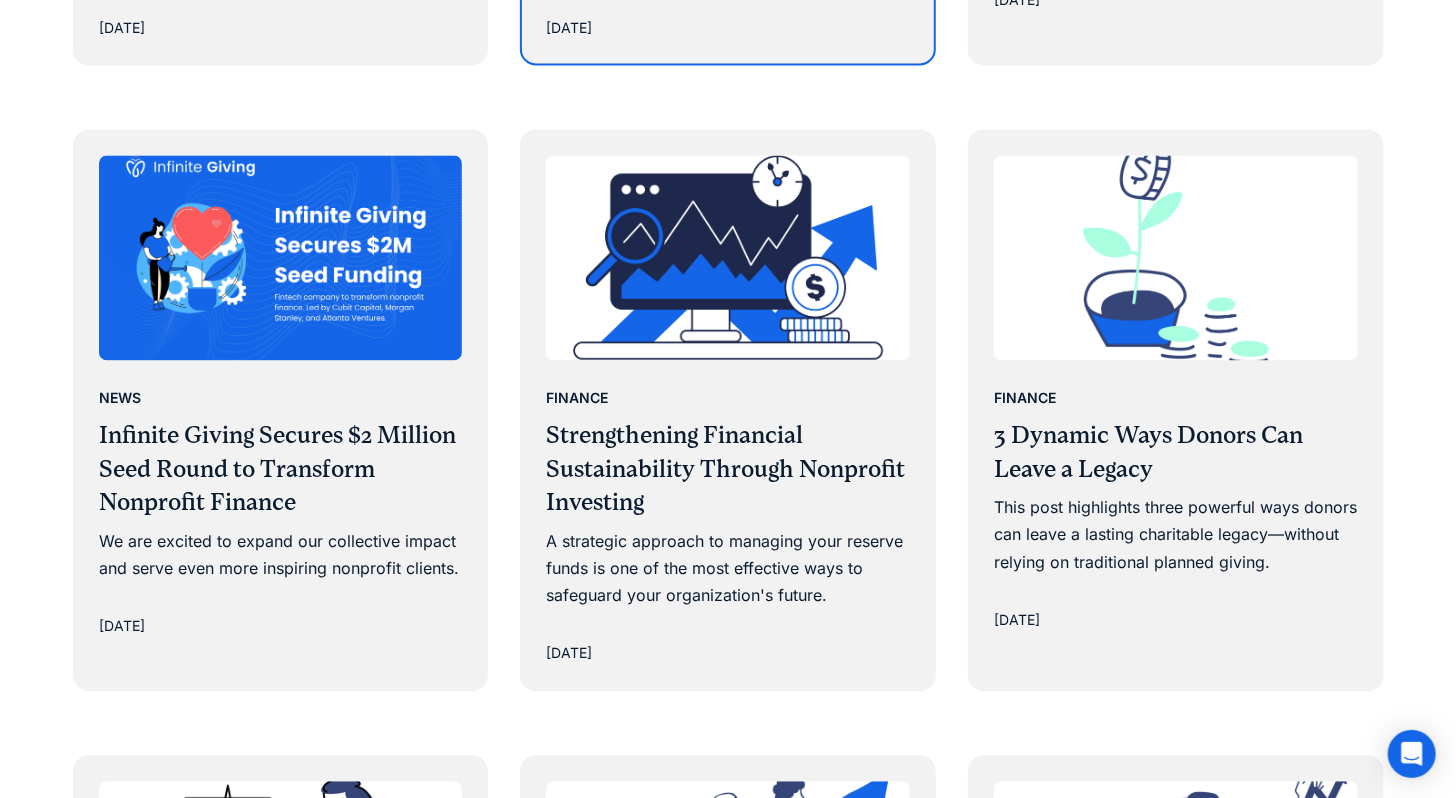 scroll, scrollTop: 6329, scrollLeft: 0, axis: vertical 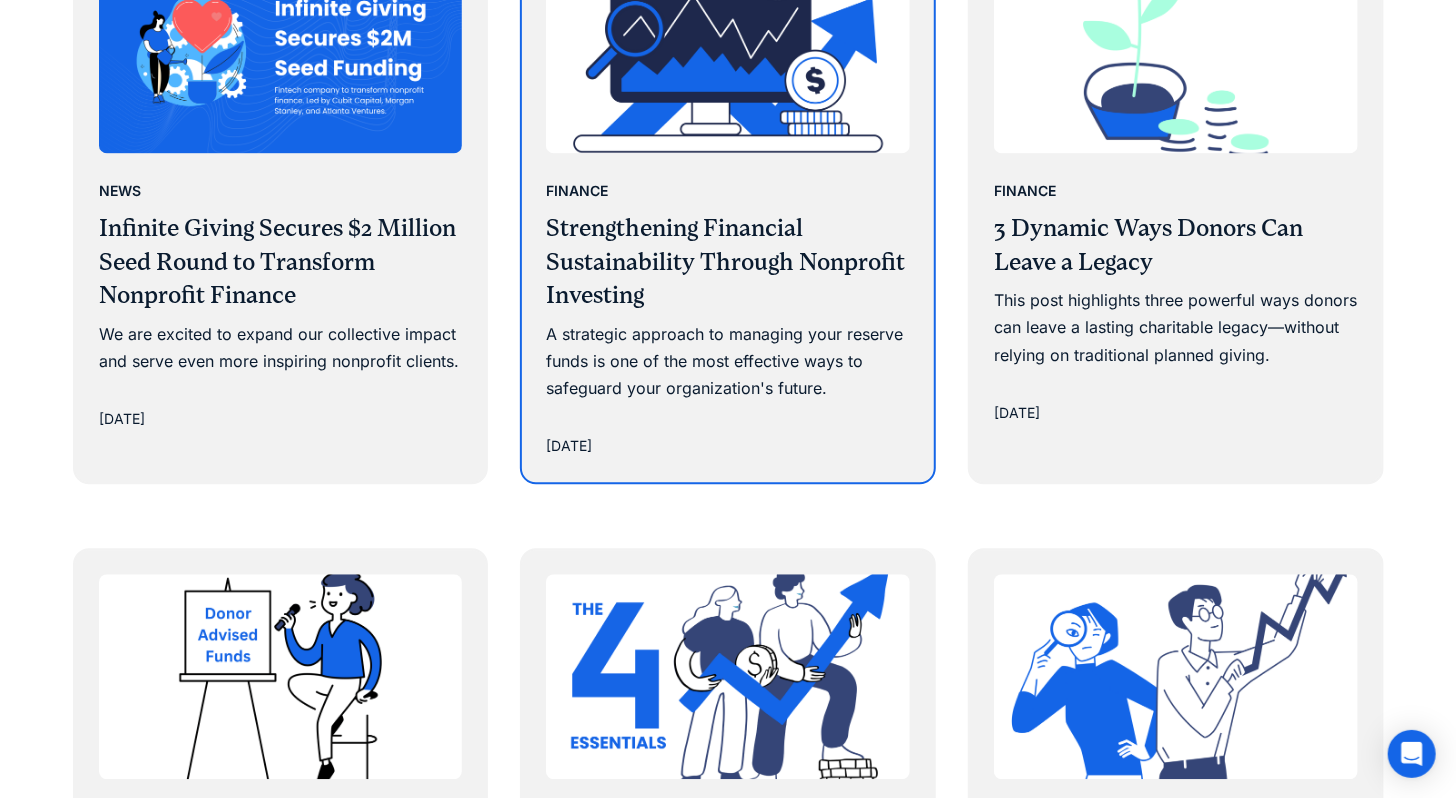 click on "Finance  Strengthening Financial Sustainability Through Nonprofit Investing A strategic approach to managing your reserve funds is one of the most effective ways to safeguard your organization's future.  October 3, 2024" at bounding box center (728, 317) 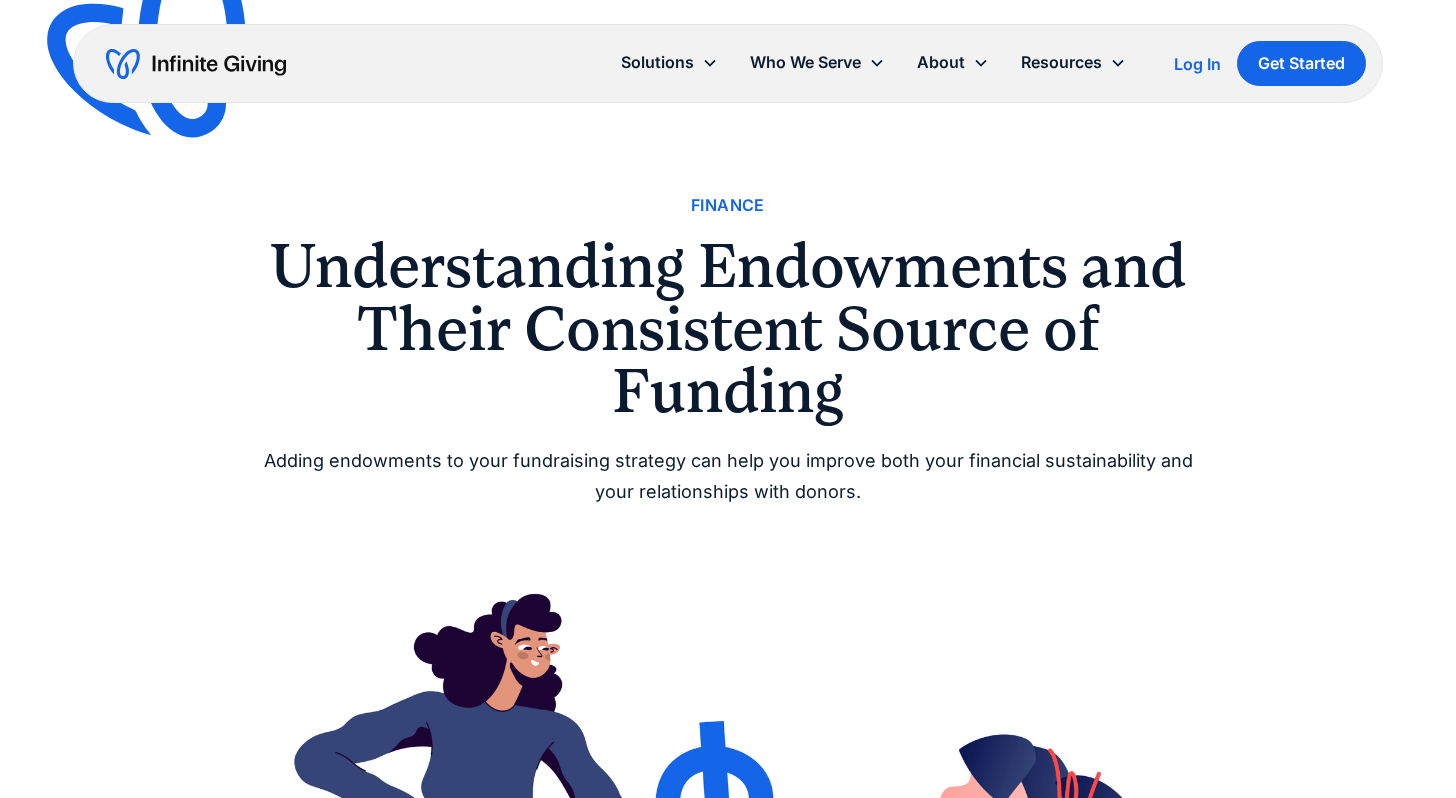 scroll, scrollTop: 192, scrollLeft: 0, axis: vertical 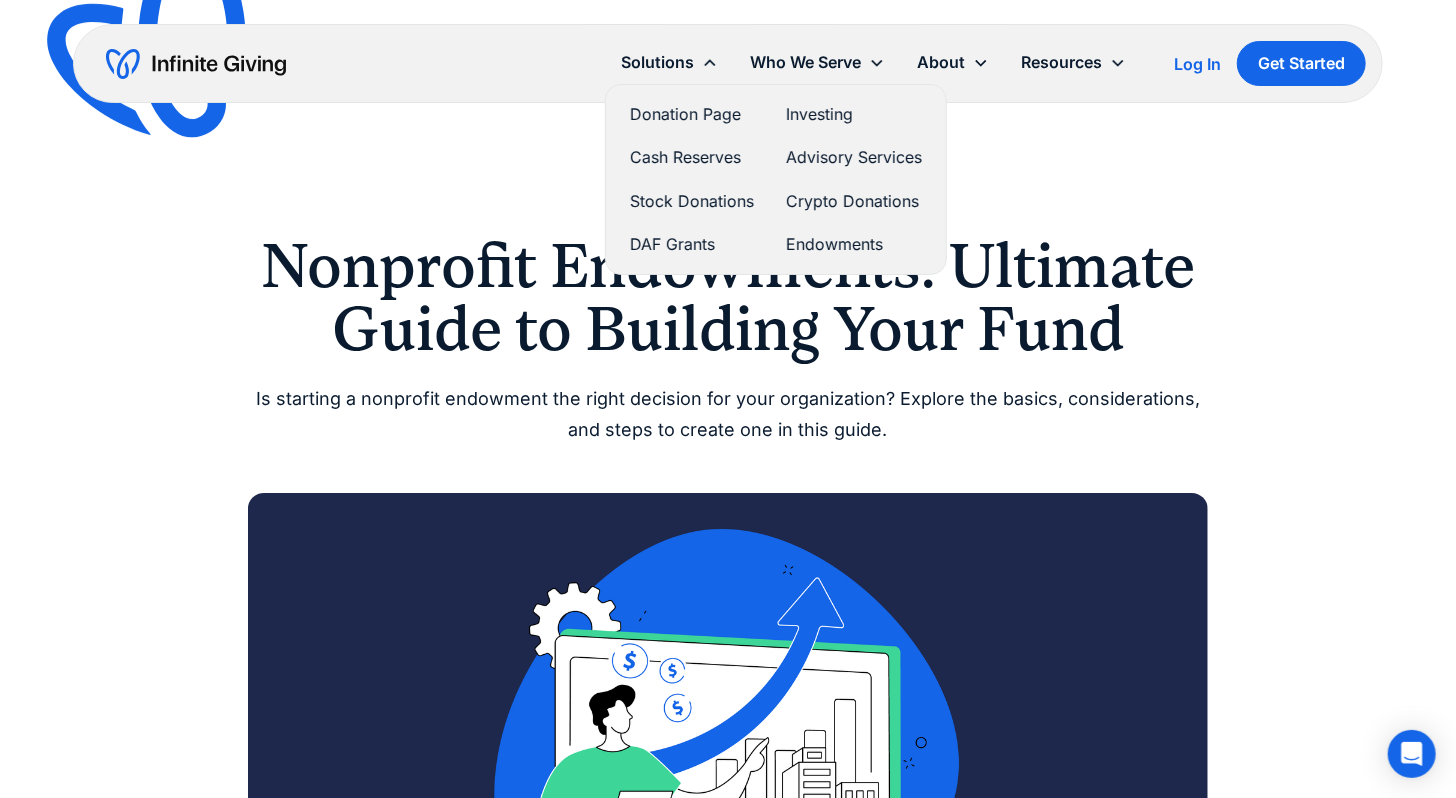 click on "Endowments" at bounding box center [854, 244] 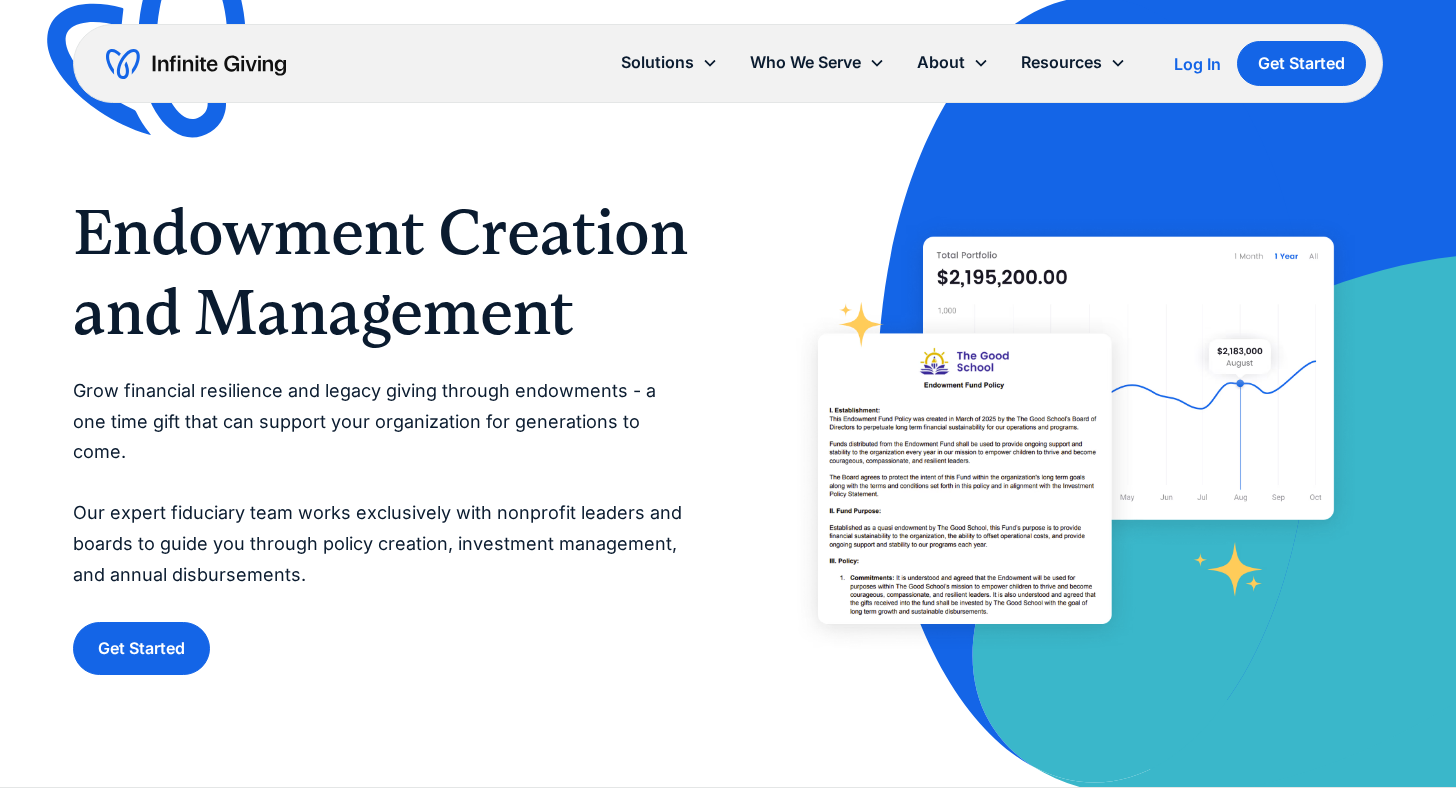 scroll, scrollTop: 0, scrollLeft: 0, axis: both 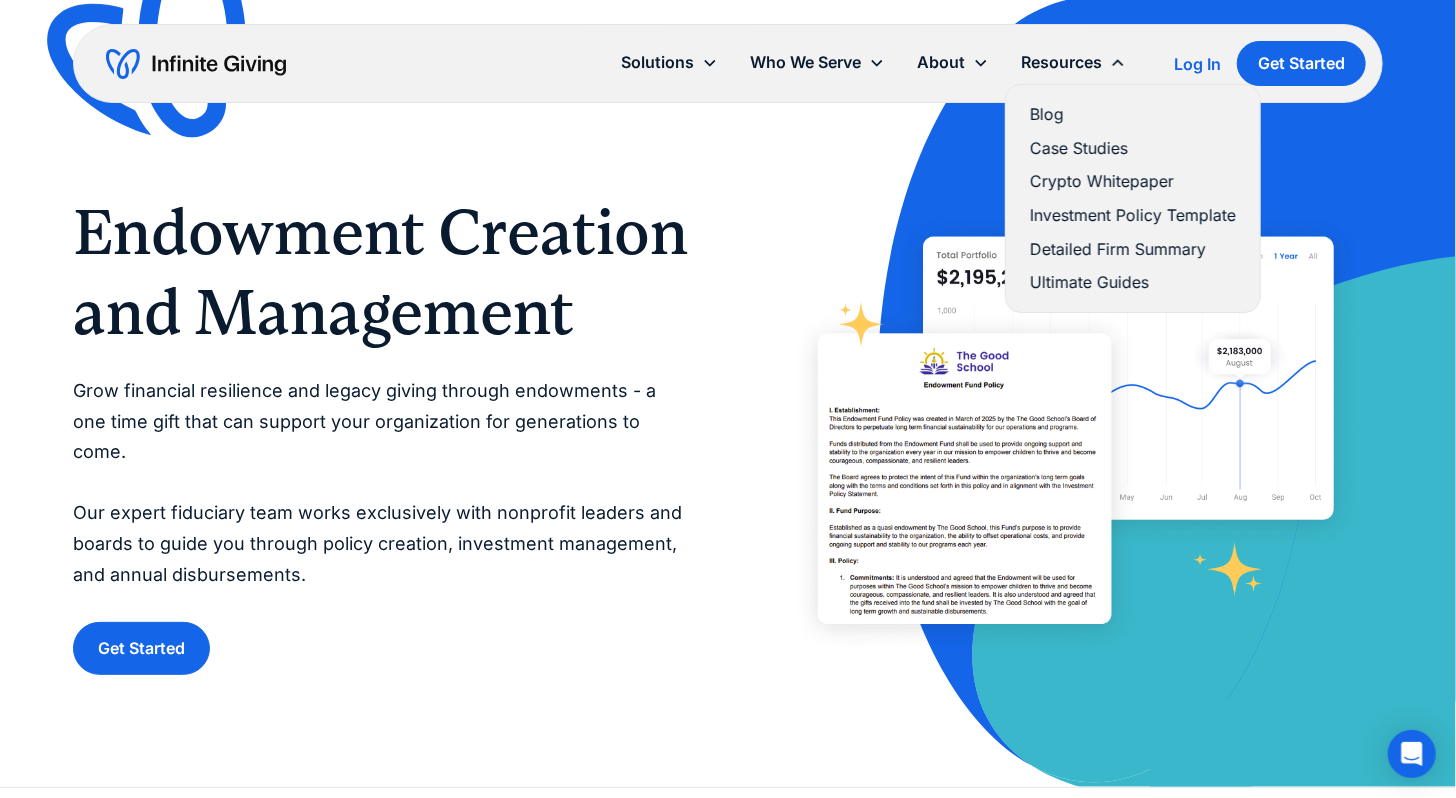 click on "Investment Policy Template" at bounding box center [1133, 215] 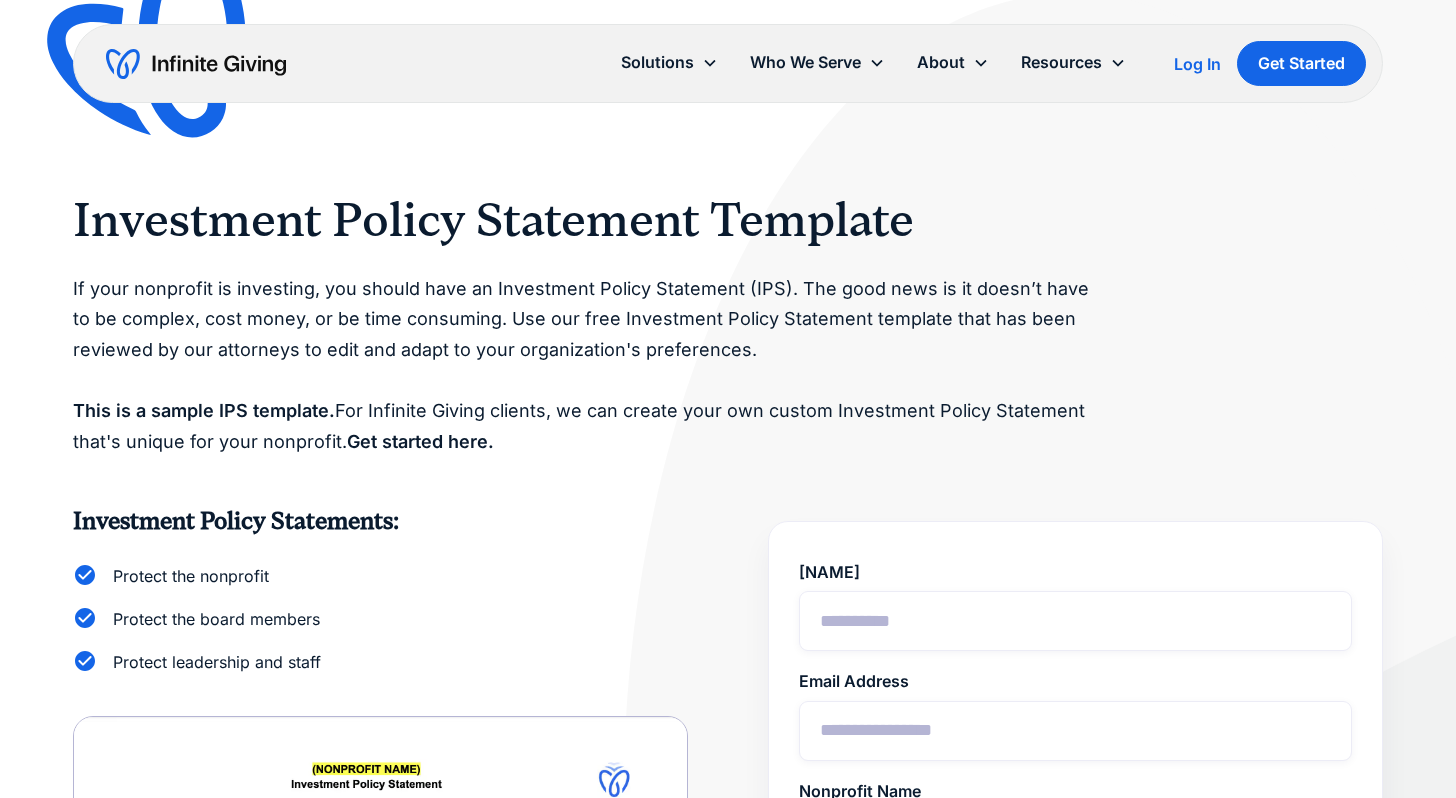 scroll, scrollTop: 0, scrollLeft: 0, axis: both 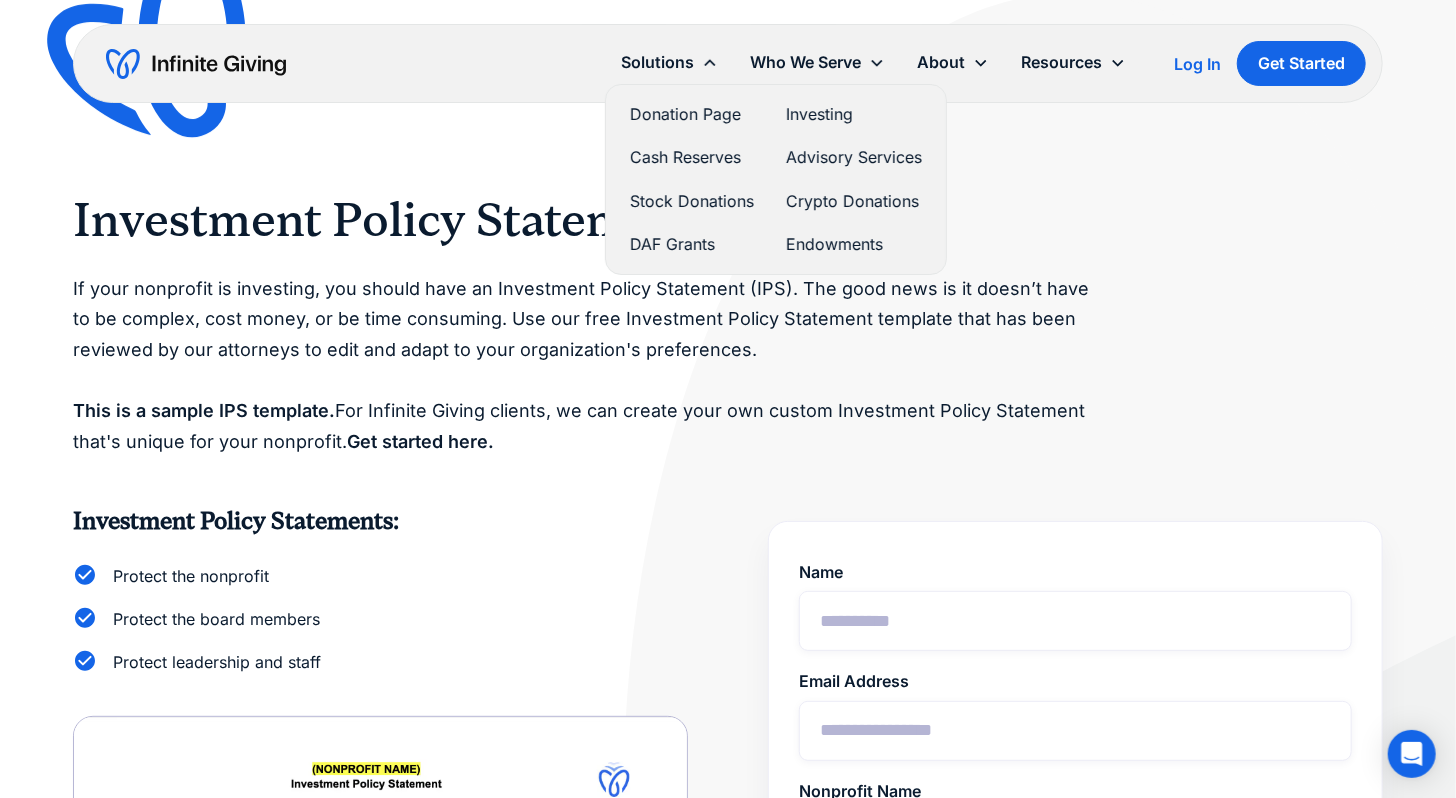 click on "Cash Reserves" at bounding box center (692, 157) 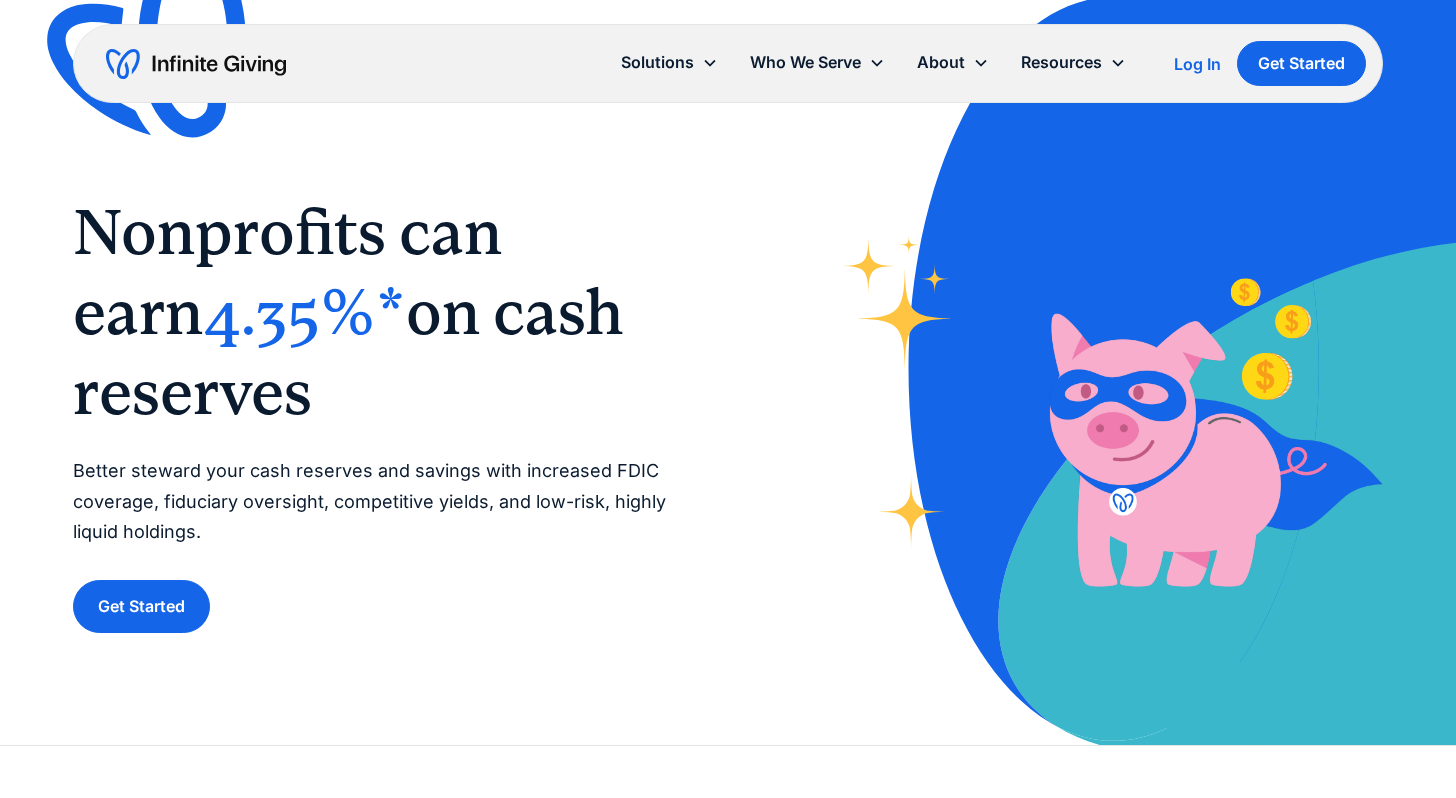 scroll, scrollTop: 0, scrollLeft: 0, axis: both 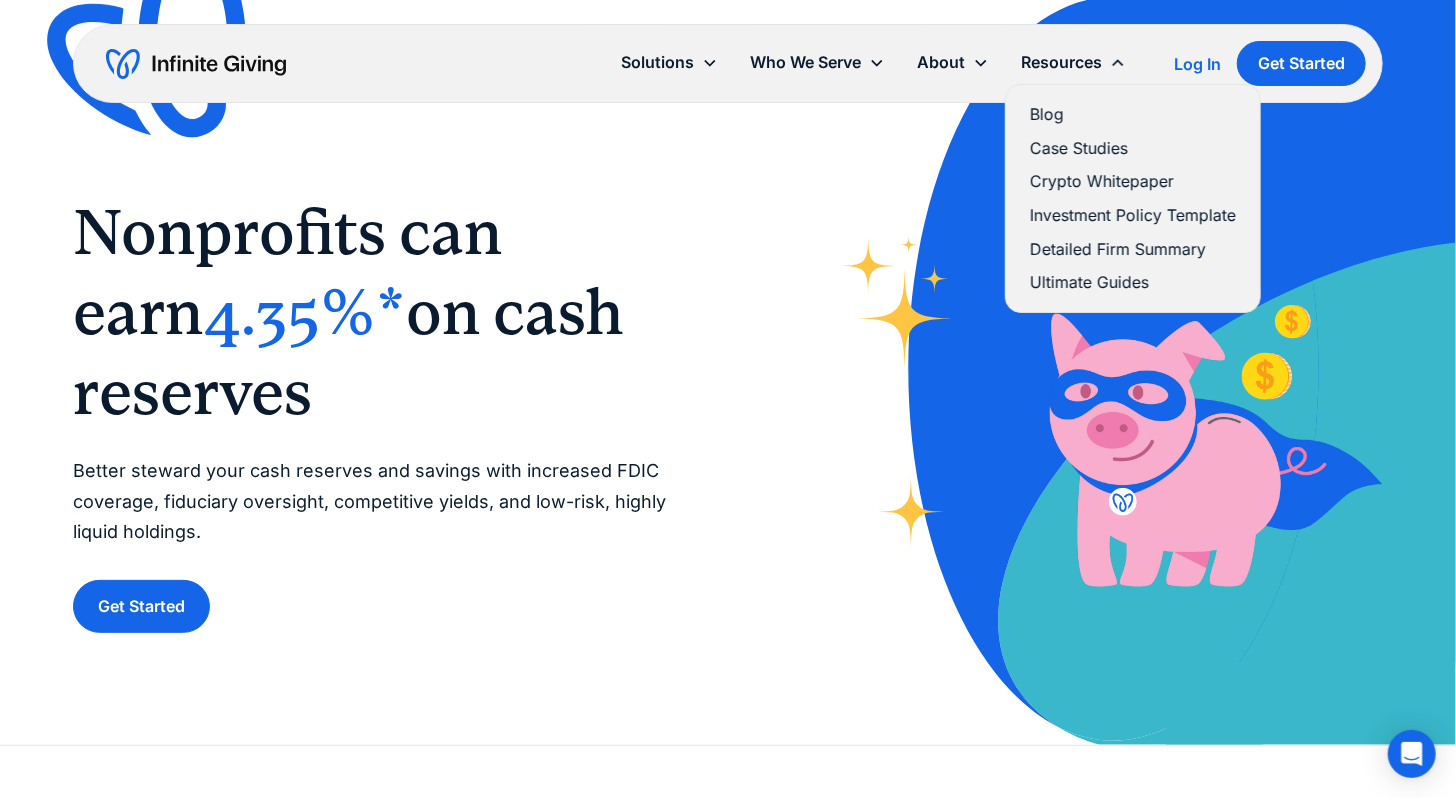 click on "Blog" at bounding box center [1133, 114] 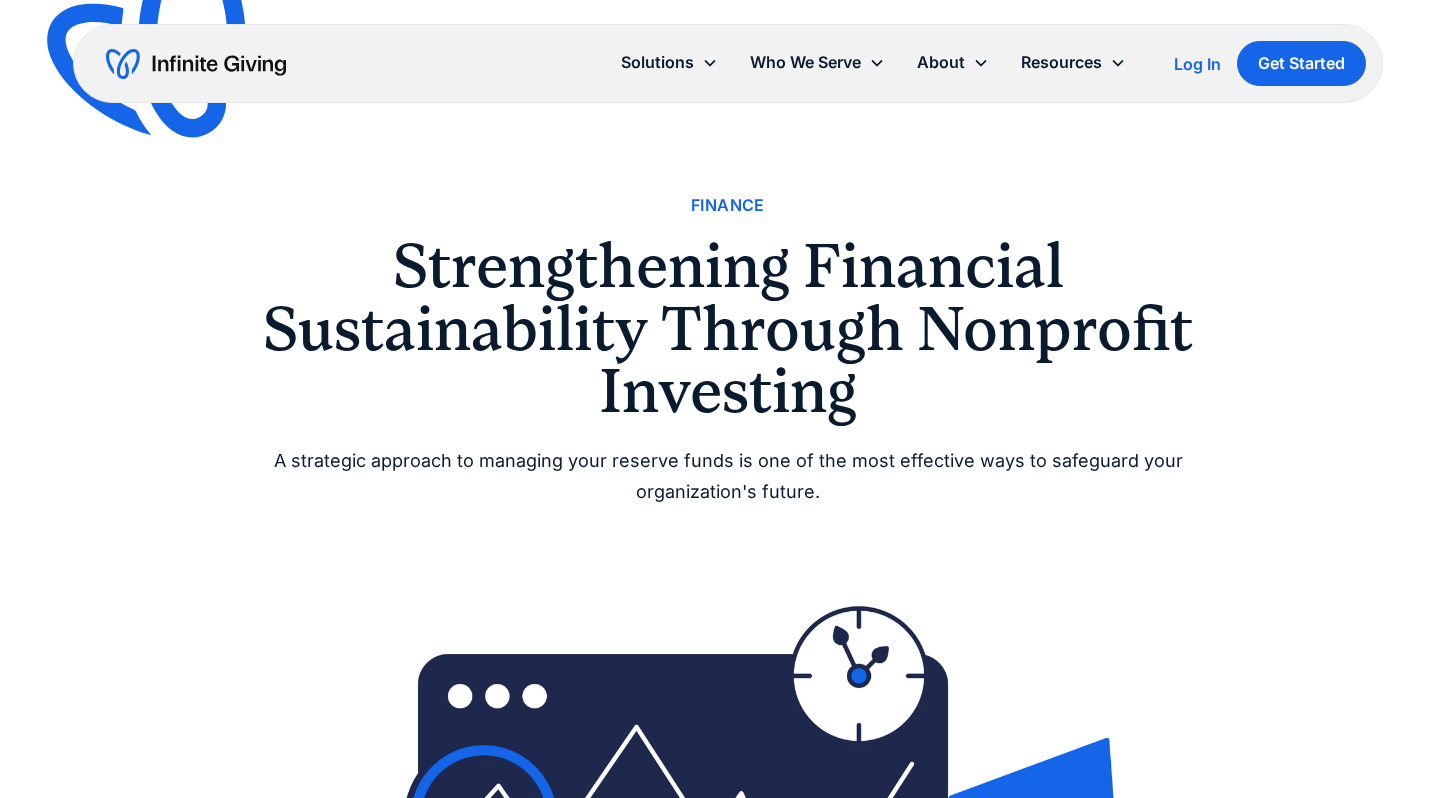scroll, scrollTop: 0, scrollLeft: 0, axis: both 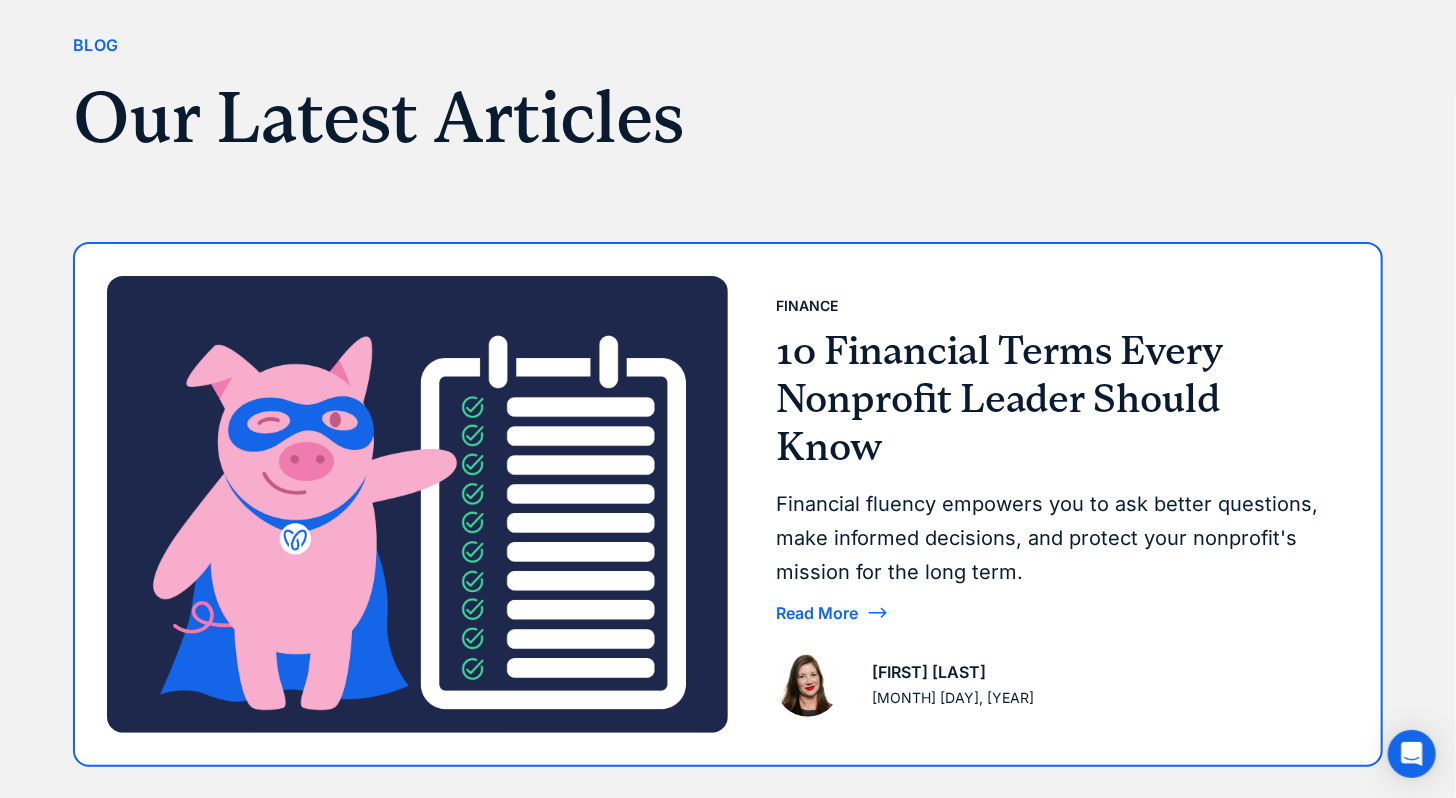 click on "10 Financial Terms Every Nonprofit Leader Should Know" at bounding box center [1054, 399] 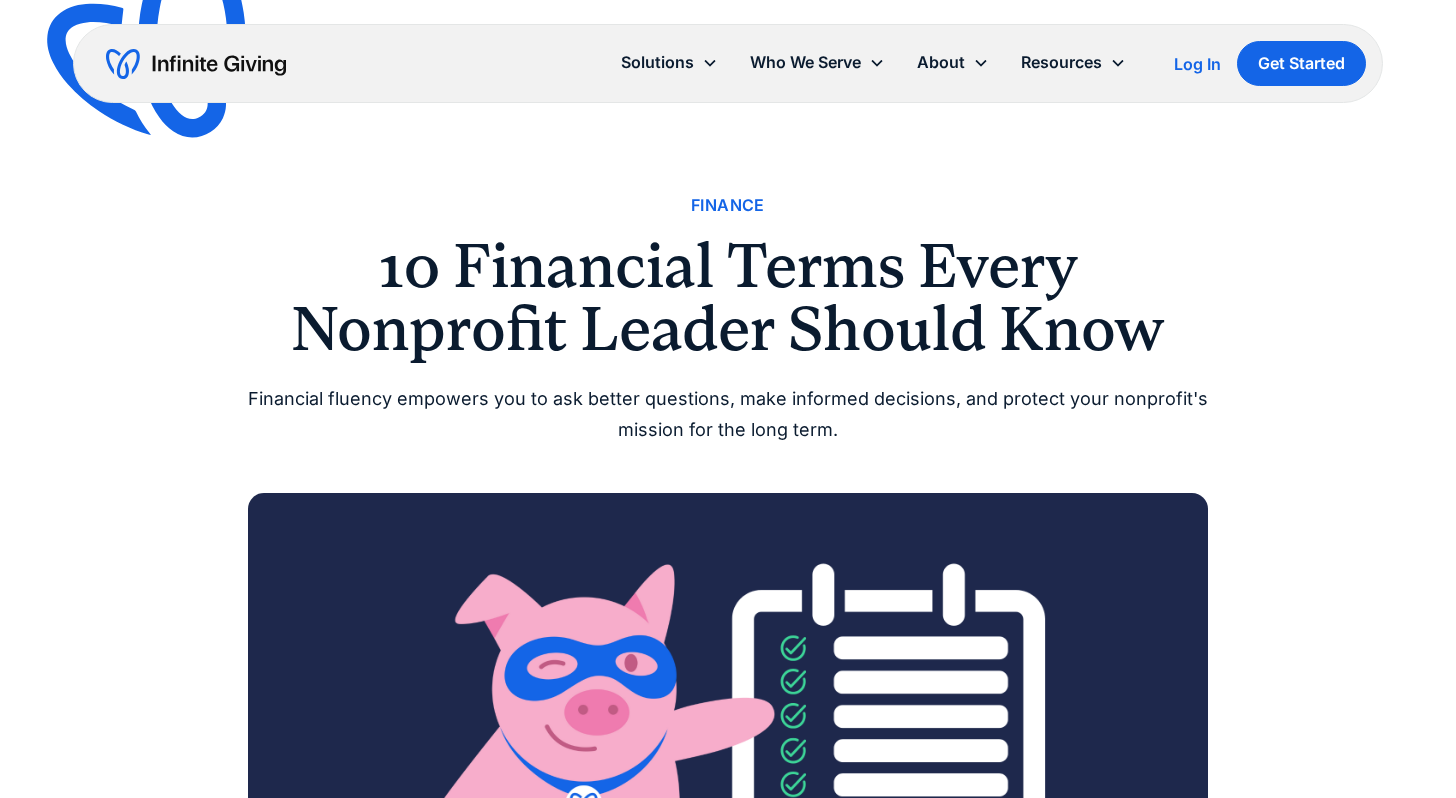scroll, scrollTop: 0, scrollLeft: 0, axis: both 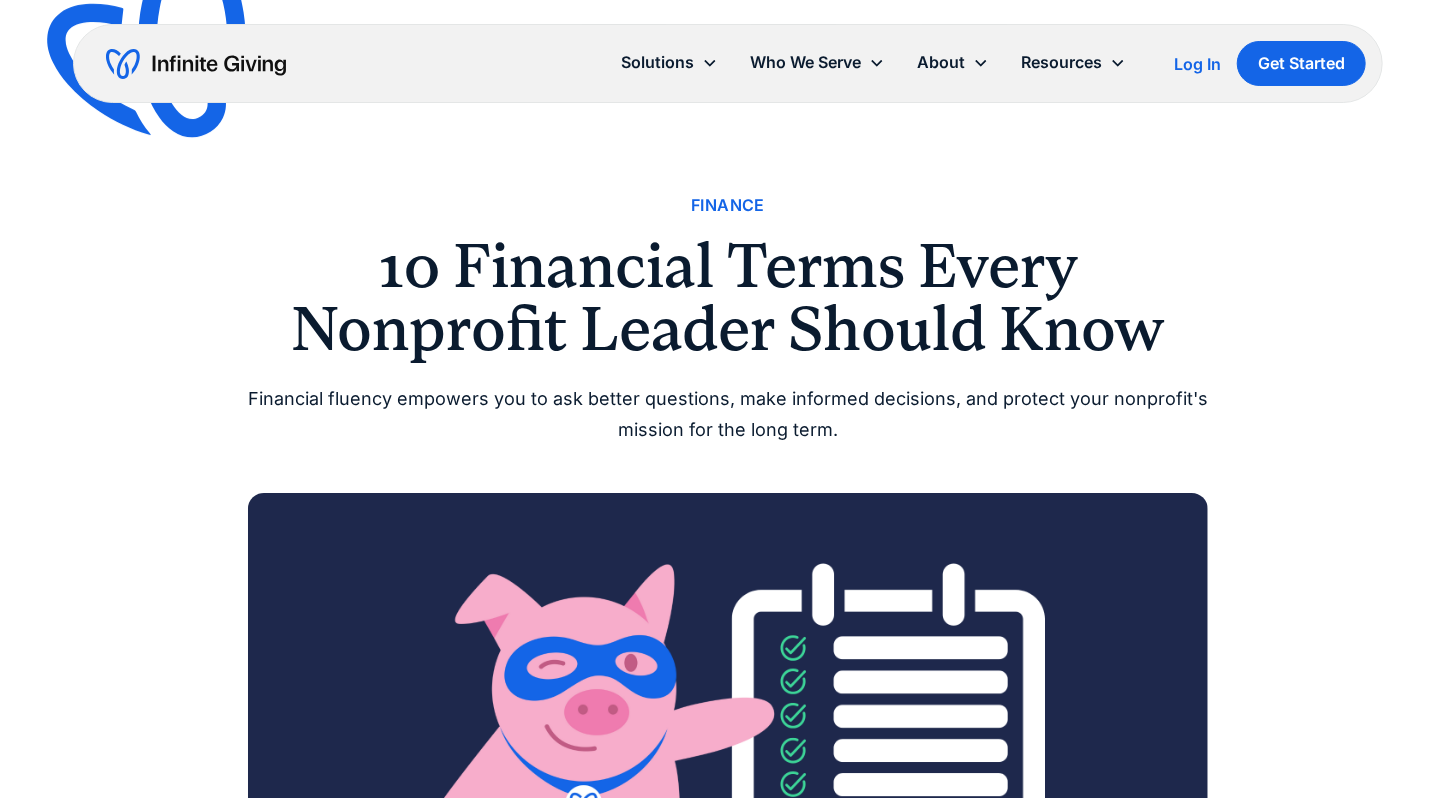 click on "Financial fluency empowers you to ask better questions, make informed decisions, and protect your nonprofit's mission for the long term." at bounding box center (728, 414) 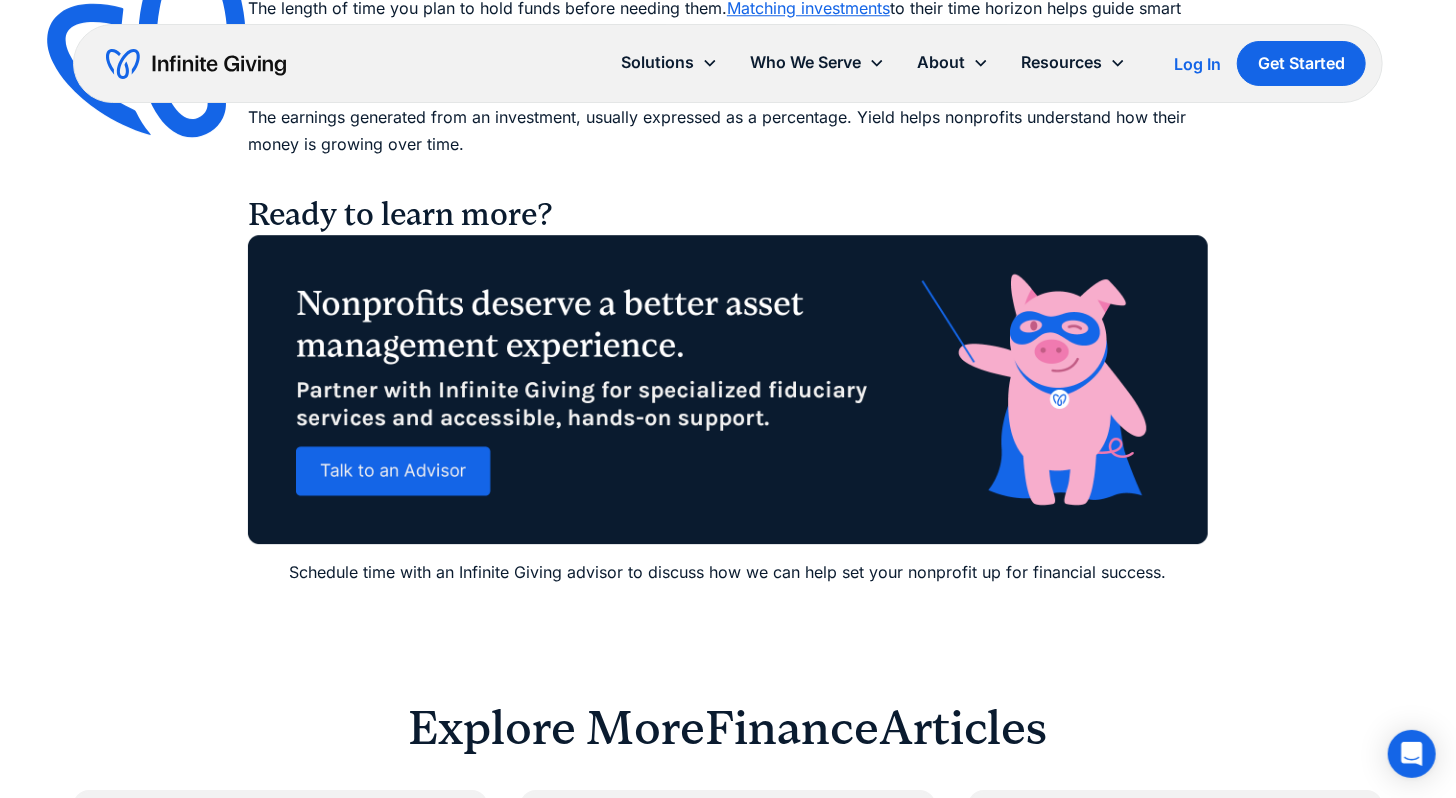 scroll, scrollTop: 2963, scrollLeft: 0, axis: vertical 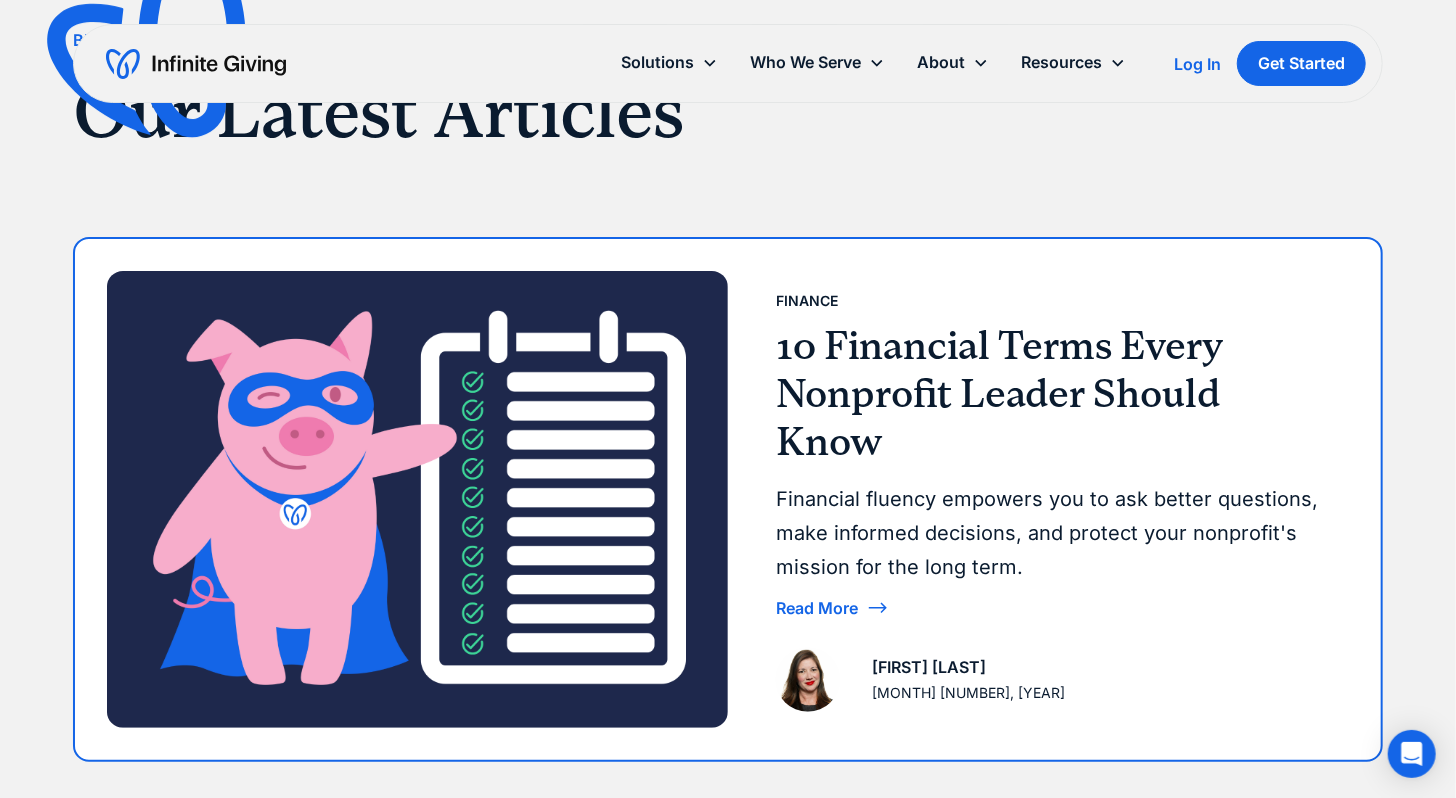 click on "10 Financial Terms Every Nonprofit Leader Should Know" at bounding box center [1054, 394] 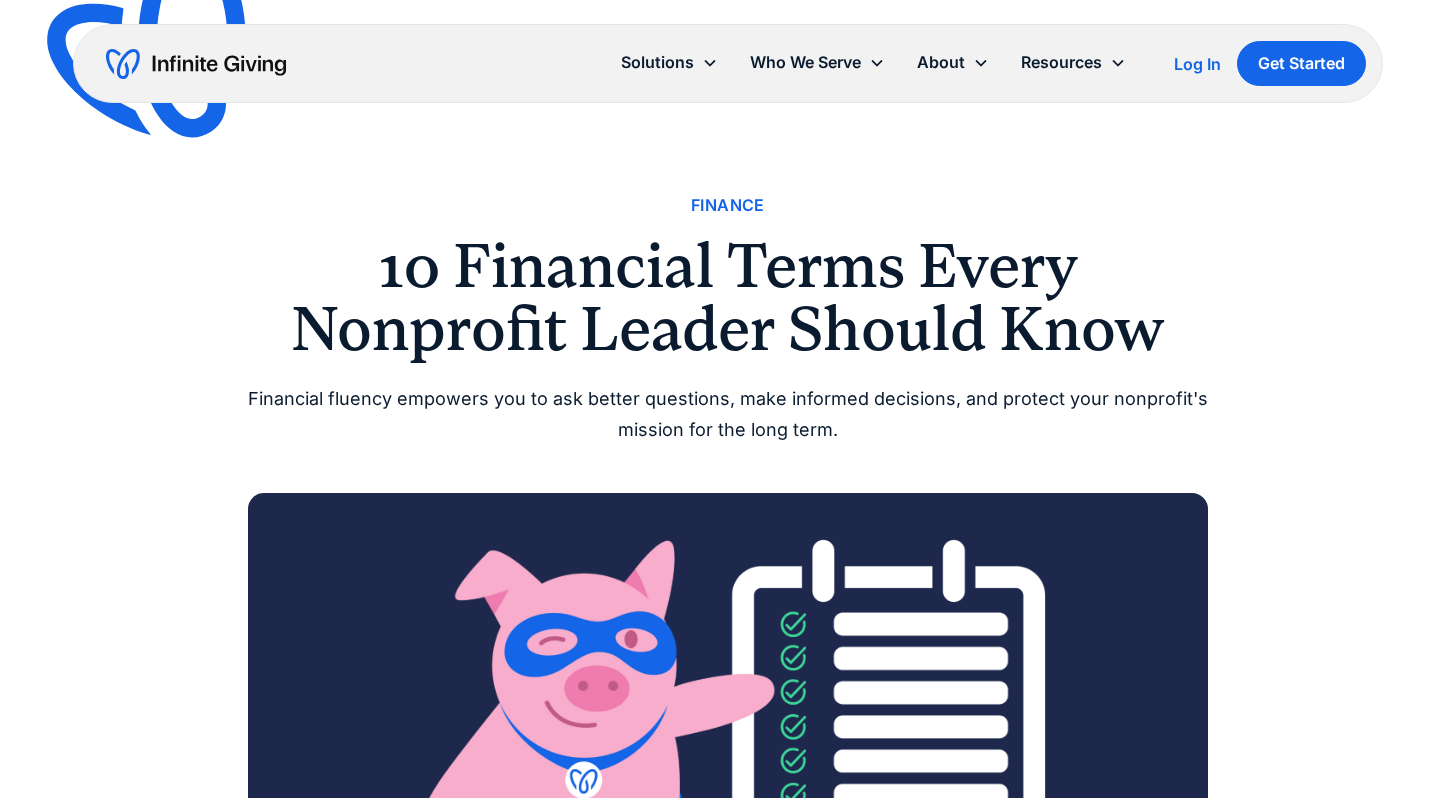 scroll, scrollTop: 0, scrollLeft: 0, axis: both 